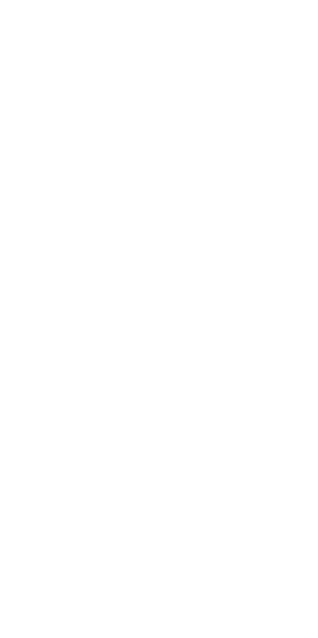 scroll, scrollTop: 0, scrollLeft: 0, axis: both 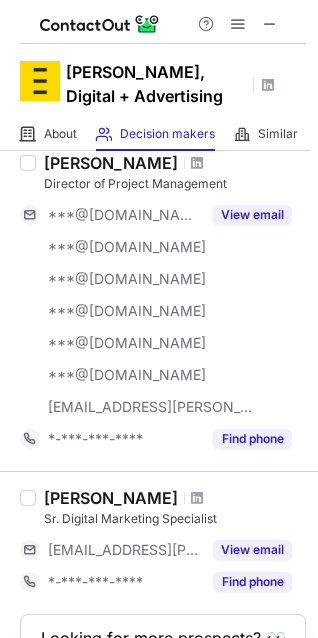 click at bounding box center (238, 24) 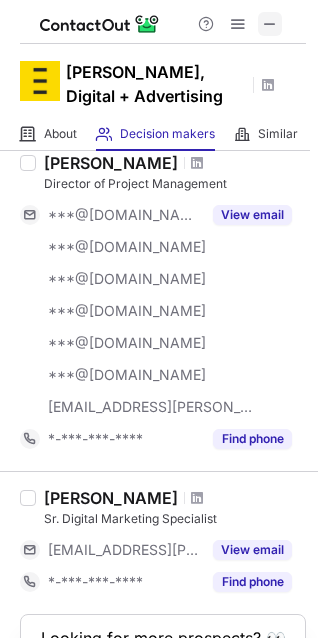 click at bounding box center [270, 24] 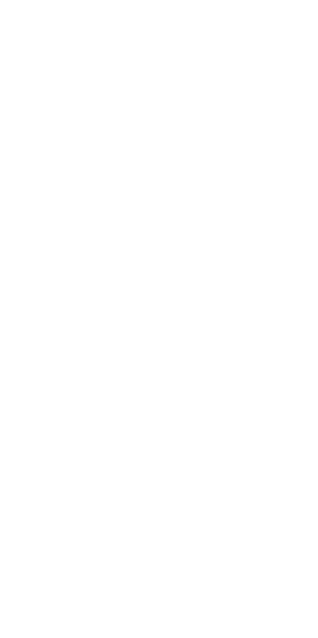scroll, scrollTop: 0, scrollLeft: 0, axis: both 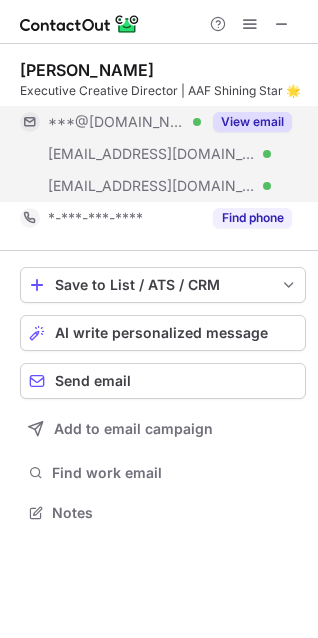 click on "View email" at bounding box center [252, 122] 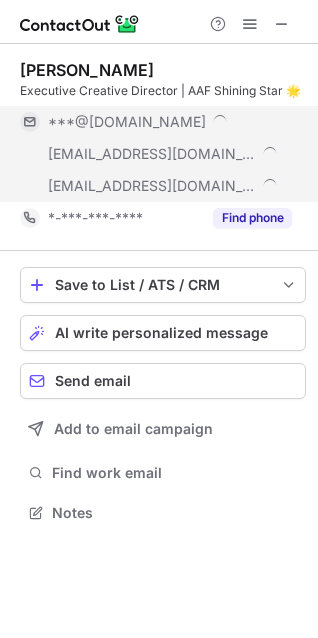 scroll, scrollTop: 10, scrollLeft: 10, axis: both 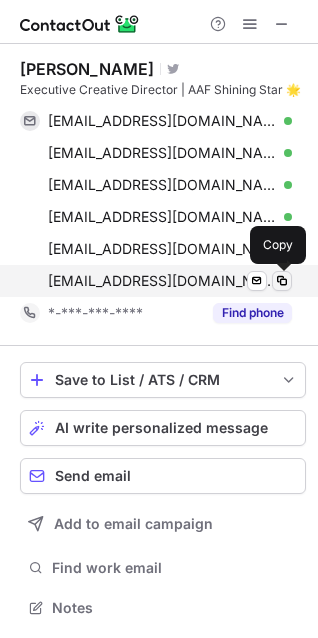 click at bounding box center [282, 281] 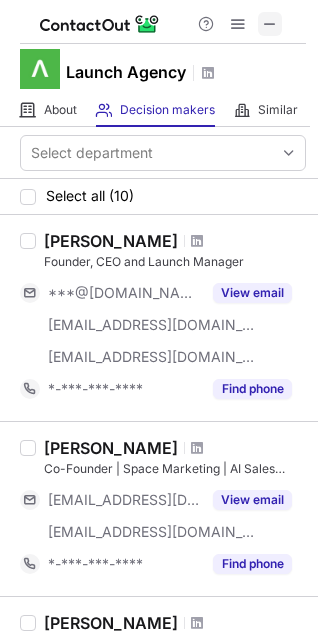 click at bounding box center (270, 24) 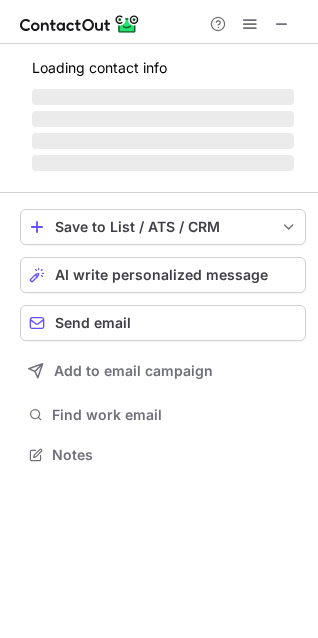 scroll, scrollTop: 10, scrollLeft: 10, axis: both 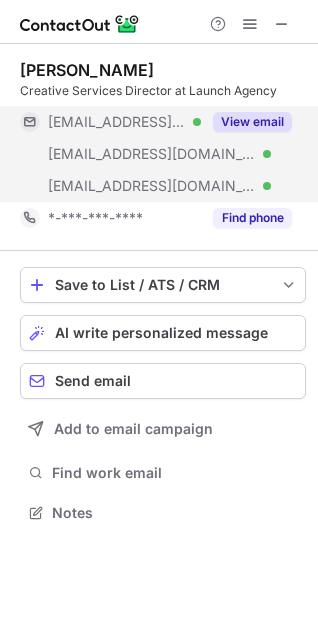 click on "View email" at bounding box center [252, 122] 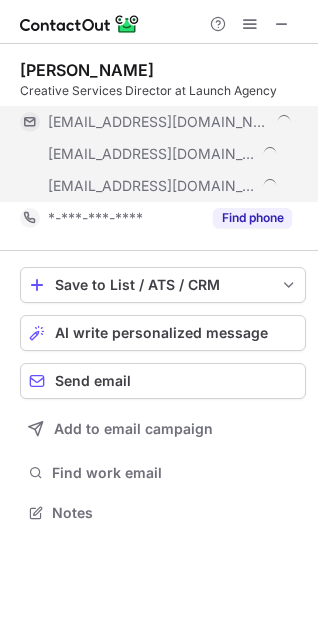 scroll, scrollTop: 10, scrollLeft: 10, axis: both 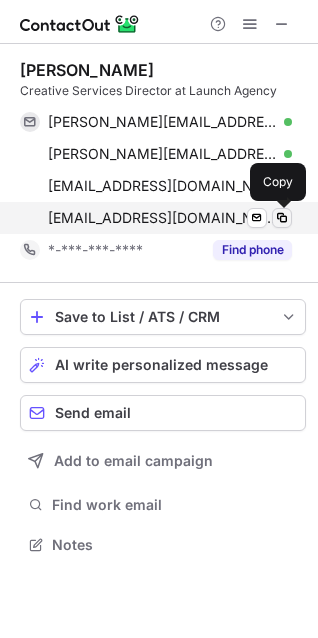 click at bounding box center [282, 218] 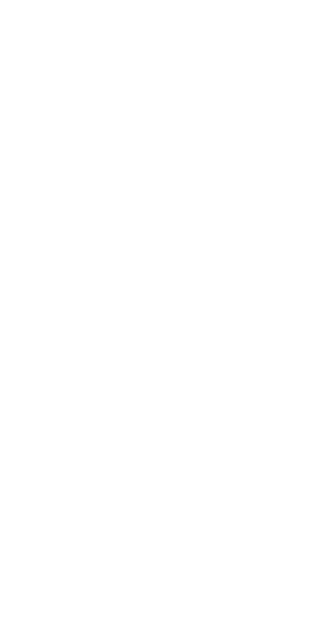 scroll, scrollTop: 0, scrollLeft: 0, axis: both 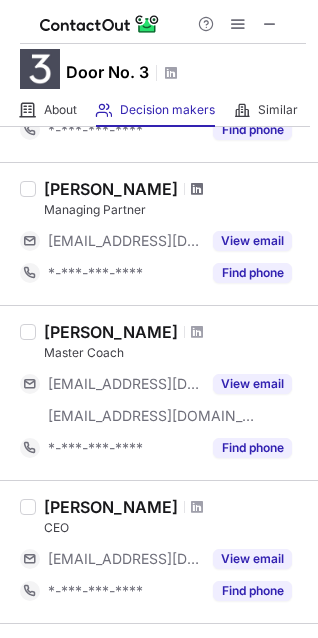 click at bounding box center (197, 189) 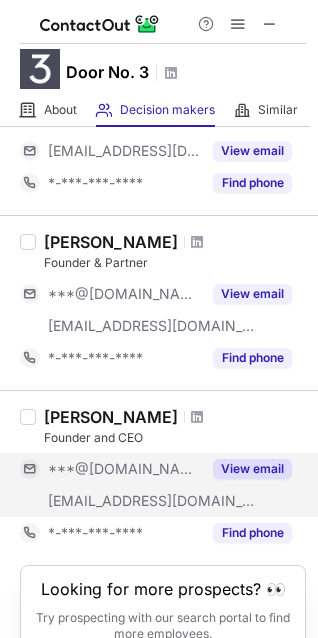 scroll, scrollTop: 1446, scrollLeft: 0, axis: vertical 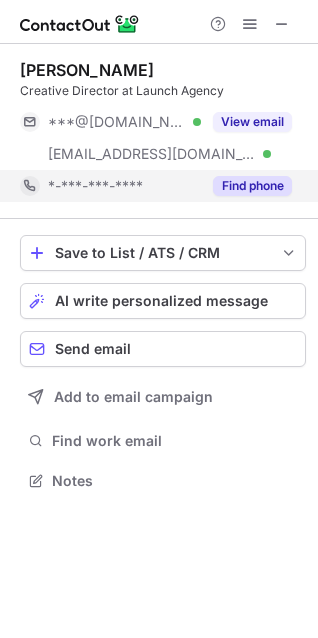 click on "Find phone" at bounding box center (252, 186) 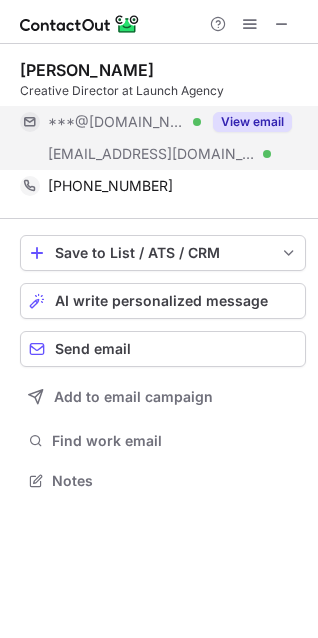 click on "View email" at bounding box center [252, 122] 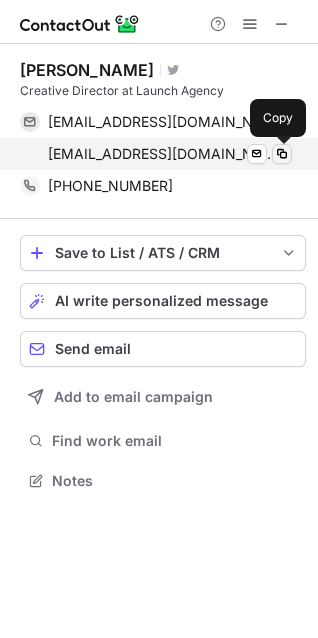click at bounding box center [282, 154] 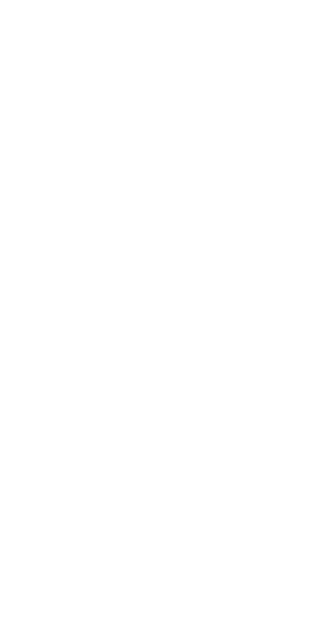scroll, scrollTop: 0, scrollLeft: 0, axis: both 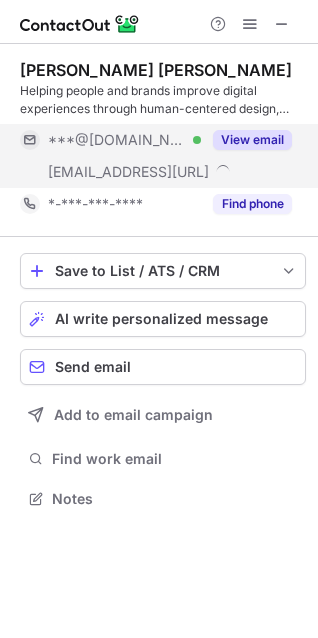 click on "View email" at bounding box center (252, 140) 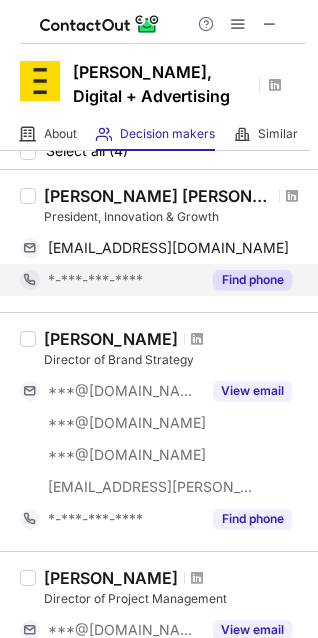 scroll, scrollTop: 79, scrollLeft: 0, axis: vertical 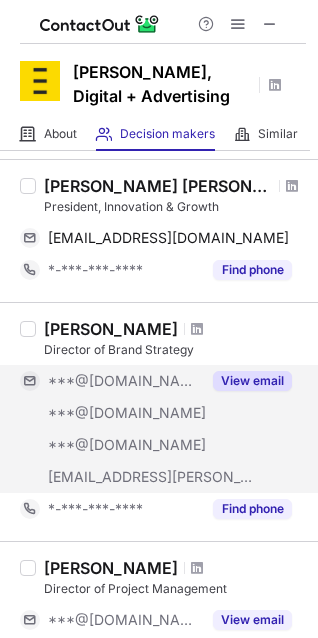 click on "View email" at bounding box center [252, 381] 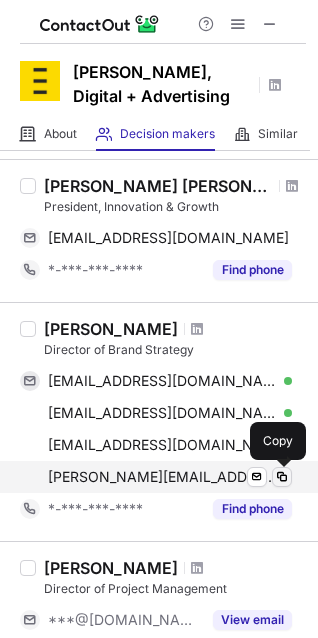 click at bounding box center [282, 477] 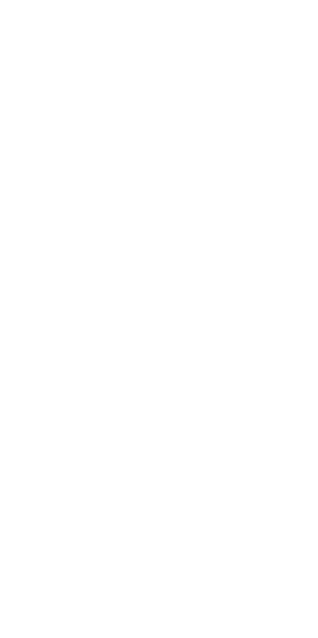 scroll, scrollTop: 0, scrollLeft: 0, axis: both 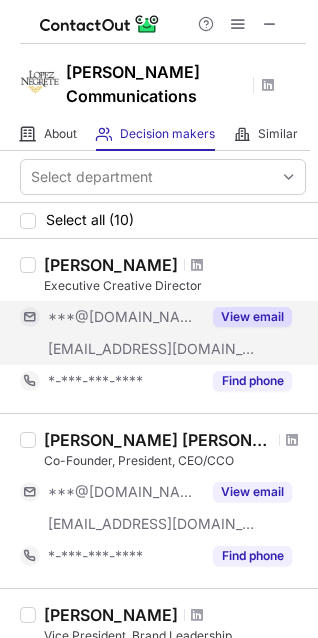 click on "View email" at bounding box center [252, 317] 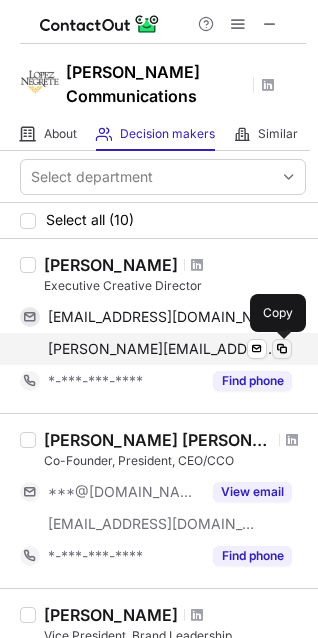 click at bounding box center [282, 349] 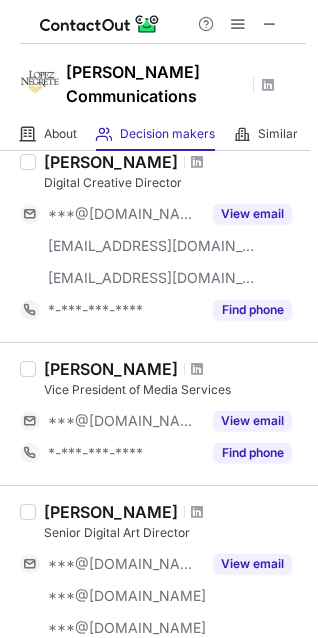 scroll, scrollTop: 661, scrollLeft: 0, axis: vertical 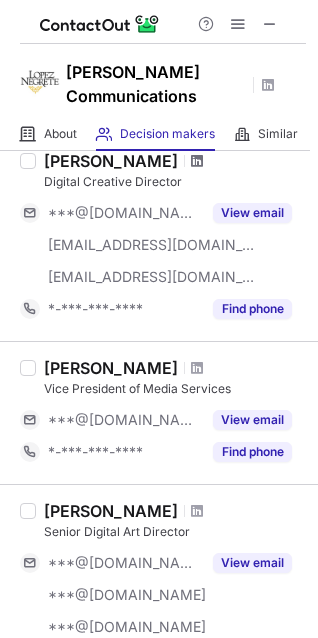 click at bounding box center [197, 161] 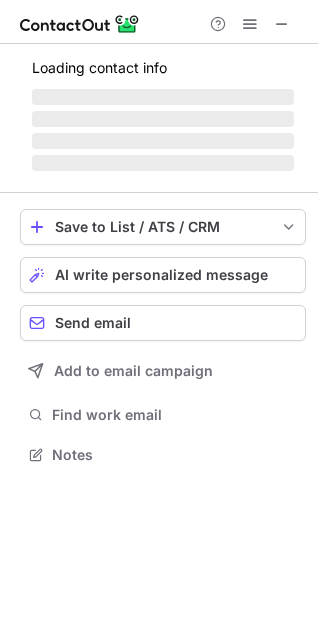 scroll, scrollTop: 10, scrollLeft: 10, axis: both 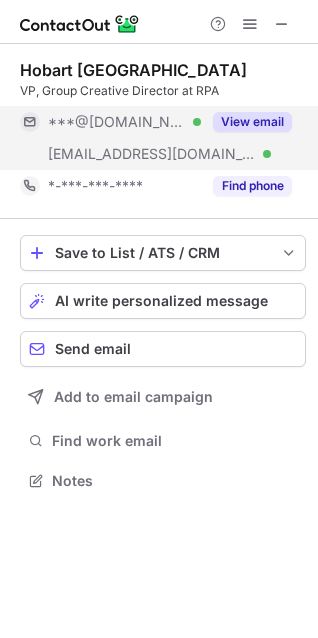 click on "View email" at bounding box center (252, 122) 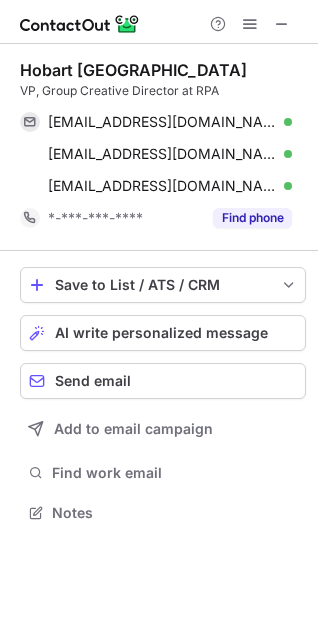 scroll, scrollTop: 10, scrollLeft: 10, axis: both 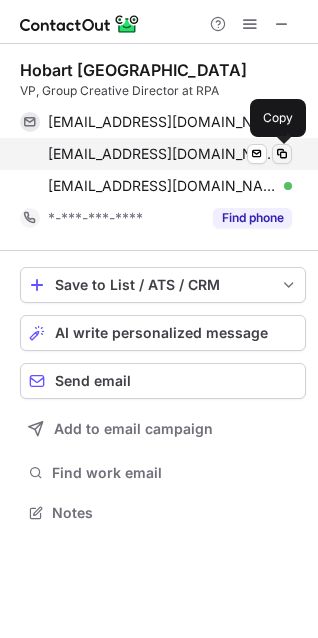 click at bounding box center (282, 154) 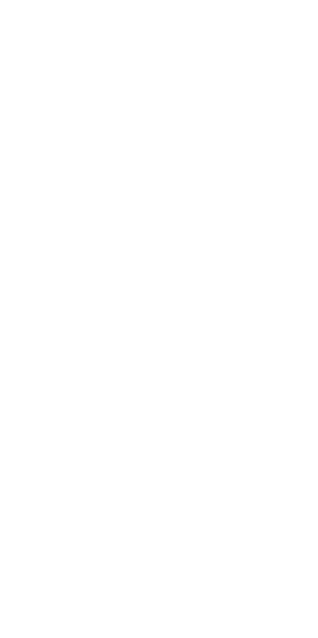 scroll, scrollTop: 0, scrollLeft: 0, axis: both 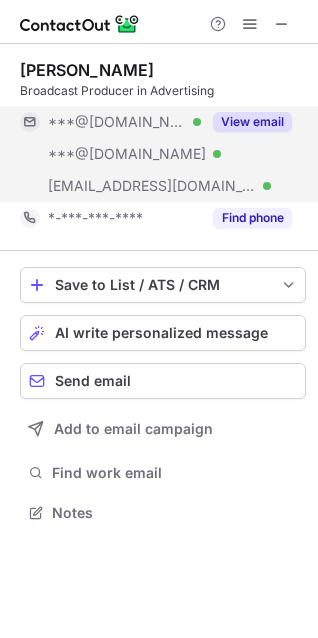 click on "View email" at bounding box center (252, 122) 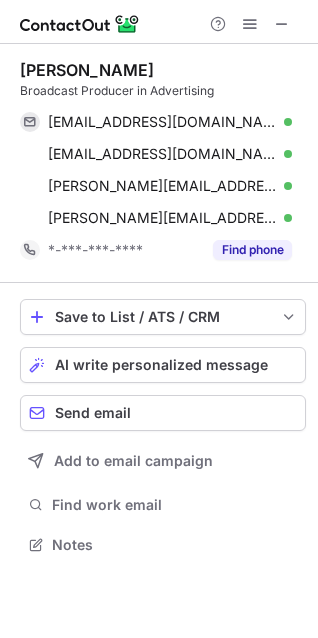 scroll, scrollTop: 10, scrollLeft: 10, axis: both 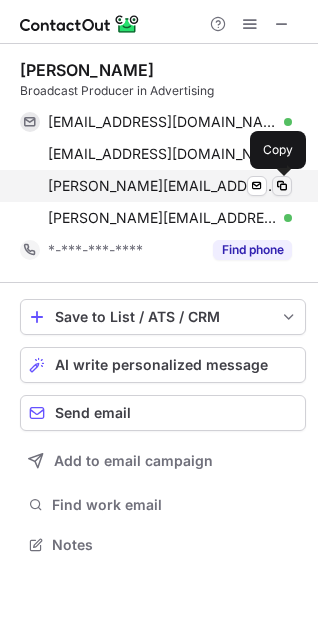 click at bounding box center [282, 186] 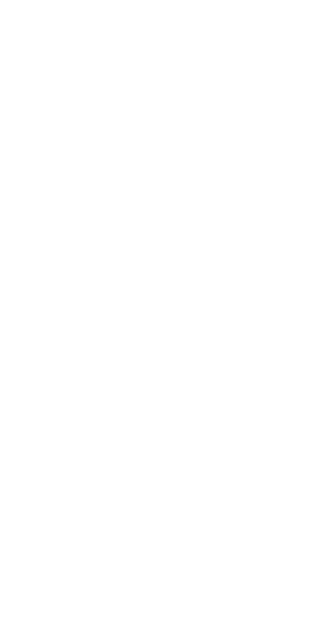 scroll, scrollTop: 0, scrollLeft: 0, axis: both 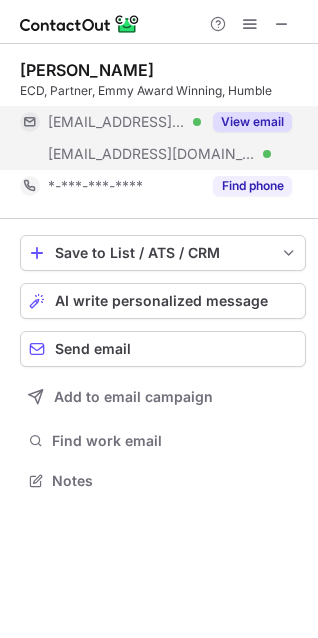click on "View email" at bounding box center [246, 122] 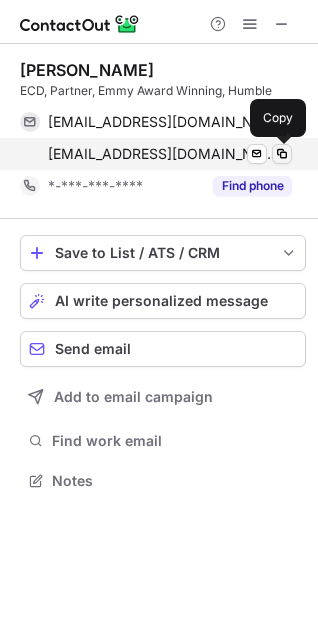 click at bounding box center [282, 154] 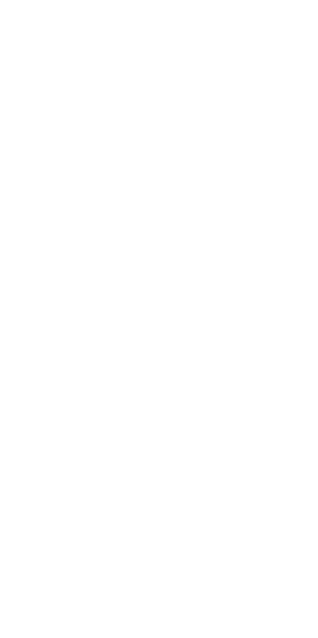 scroll, scrollTop: 0, scrollLeft: 0, axis: both 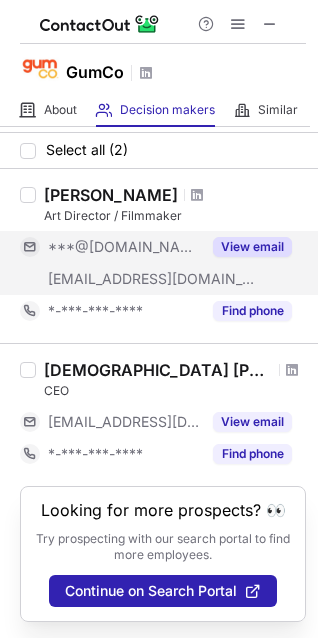 click on "View email" at bounding box center (252, 247) 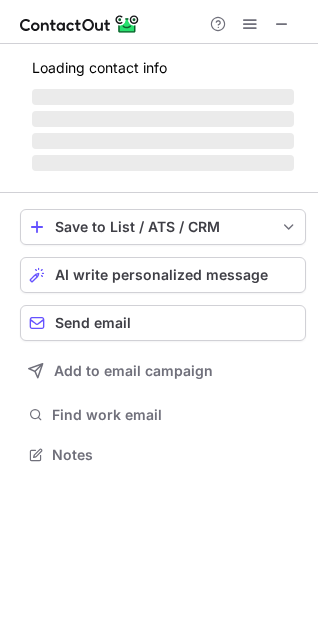 scroll, scrollTop: 10, scrollLeft: 10, axis: both 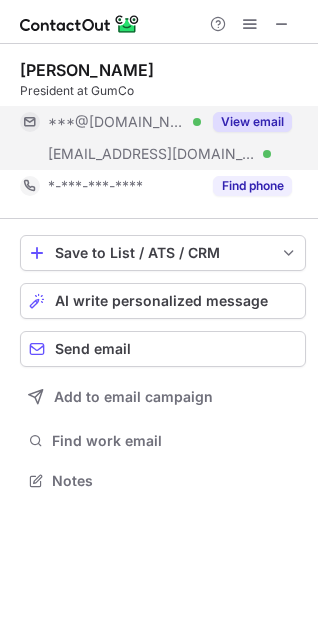 click on "View email" at bounding box center (252, 122) 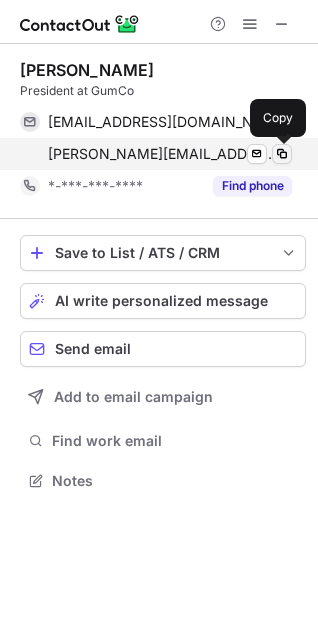 click at bounding box center (282, 154) 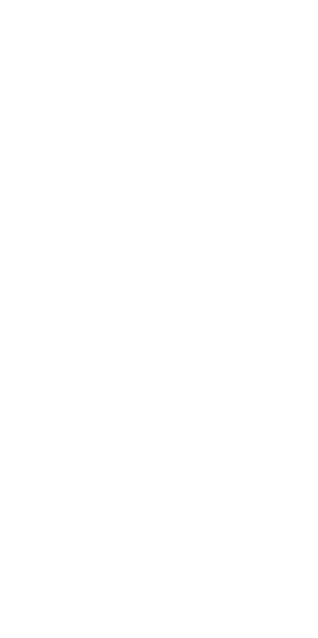 scroll, scrollTop: 0, scrollLeft: 0, axis: both 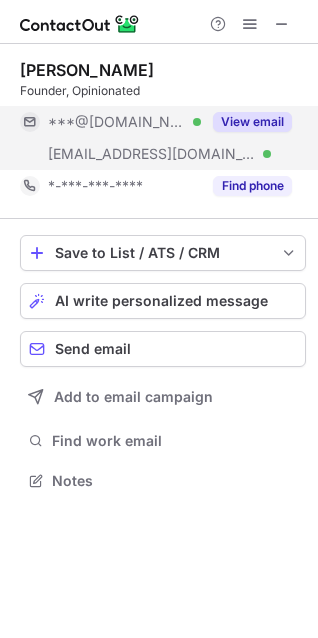 click on "View email" at bounding box center [252, 122] 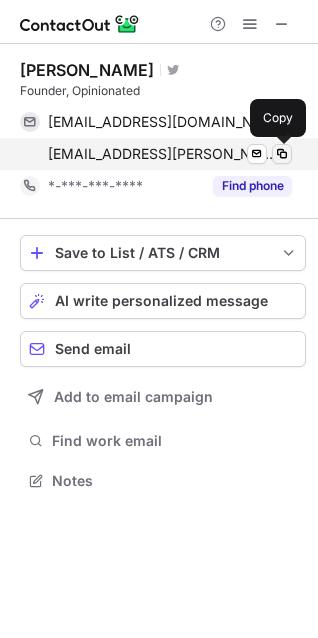 click at bounding box center (282, 154) 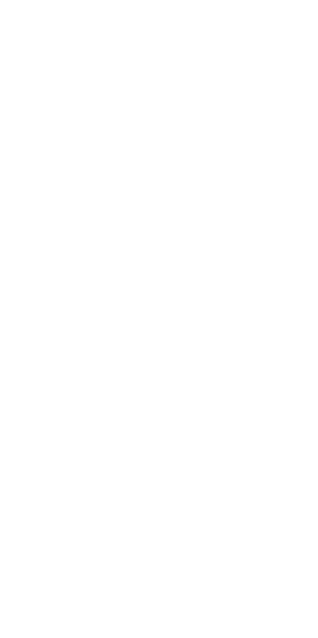 scroll, scrollTop: 0, scrollLeft: 0, axis: both 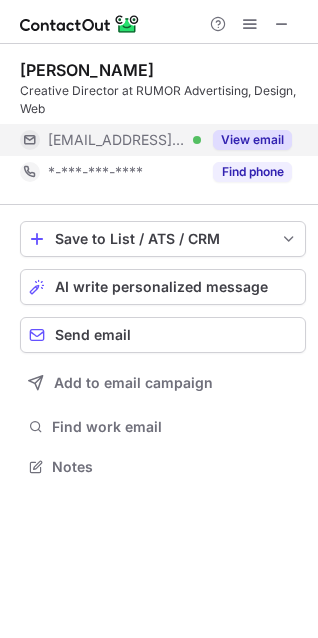 click on "View email" at bounding box center [252, 140] 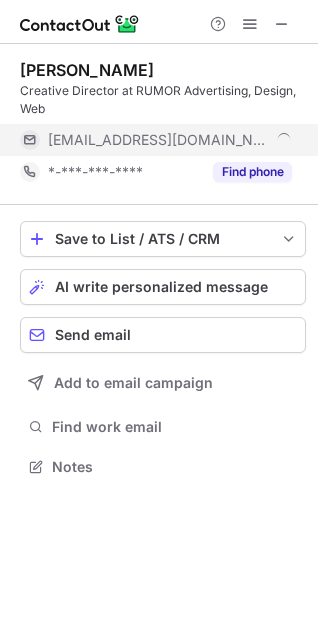 scroll, scrollTop: 10, scrollLeft: 10, axis: both 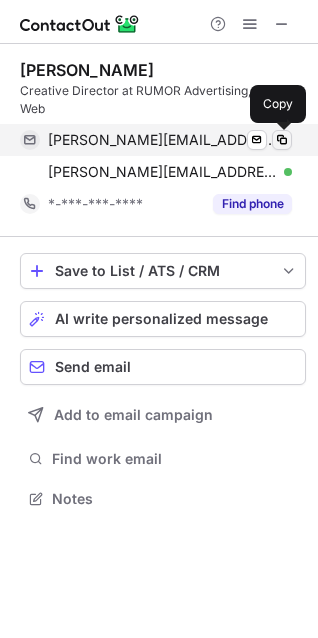 click at bounding box center [282, 140] 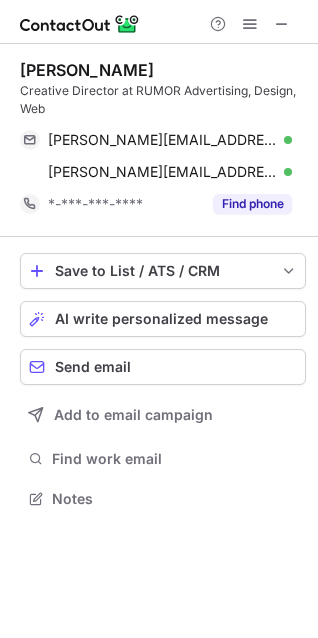 type 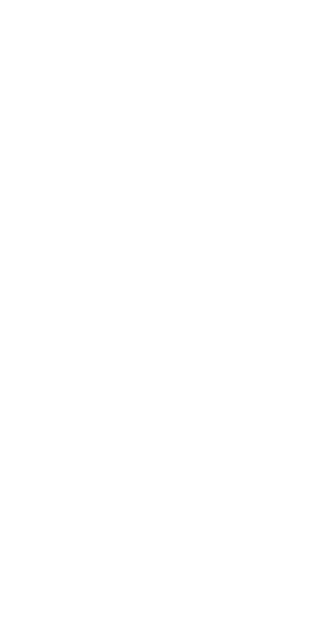 scroll, scrollTop: 0, scrollLeft: 0, axis: both 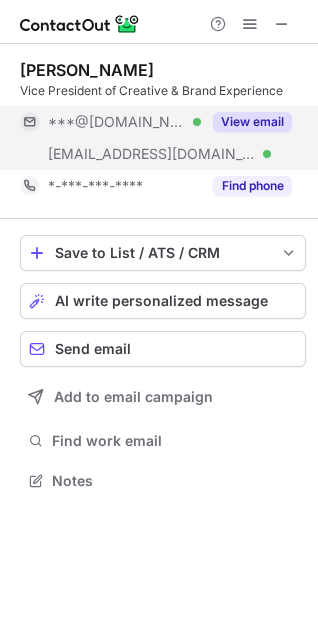click on "View email" at bounding box center (252, 122) 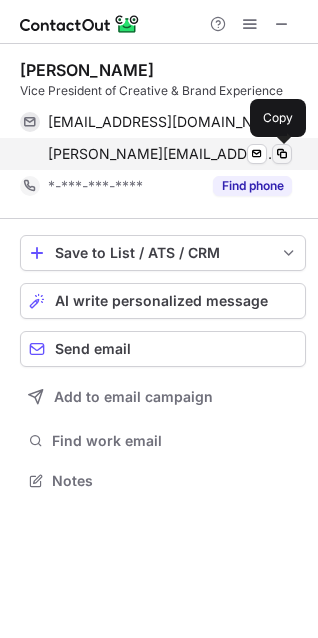 click at bounding box center [282, 154] 